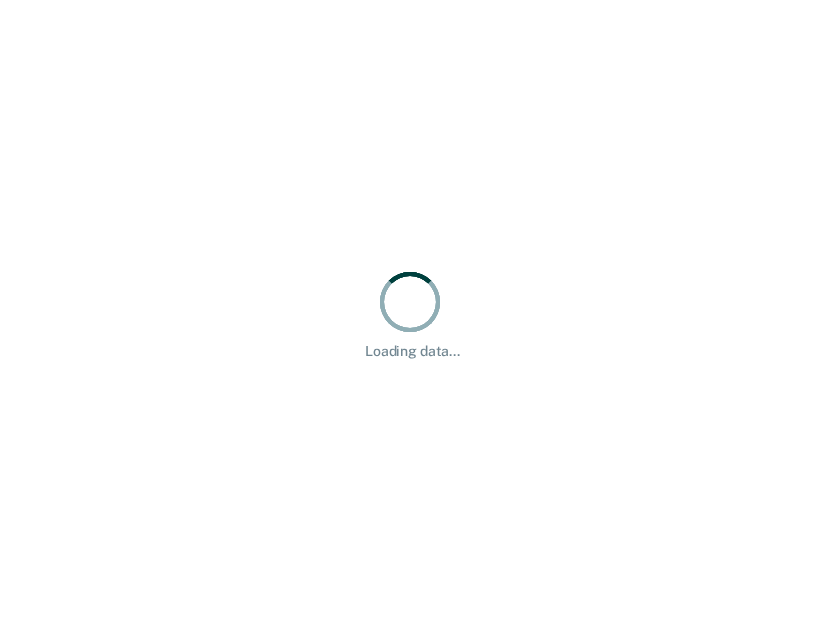 scroll, scrollTop: 0, scrollLeft: 0, axis: both 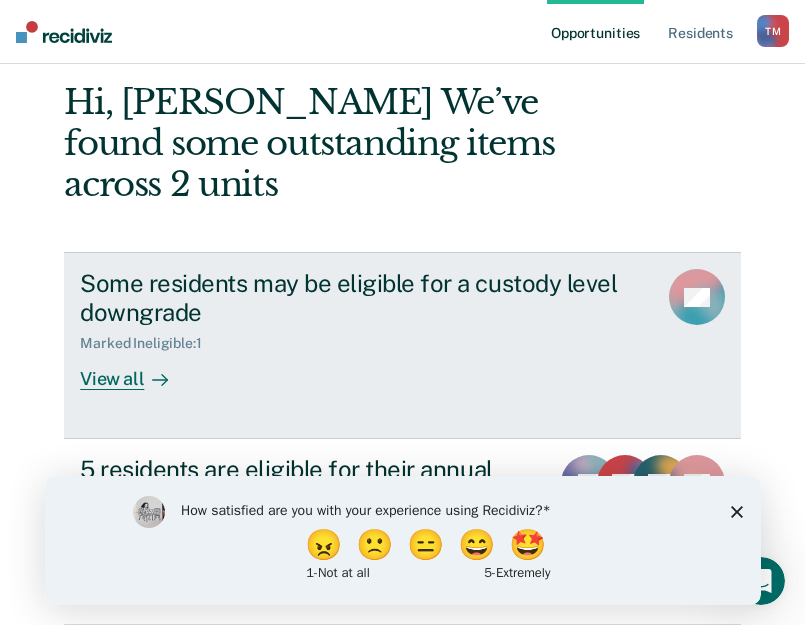 click 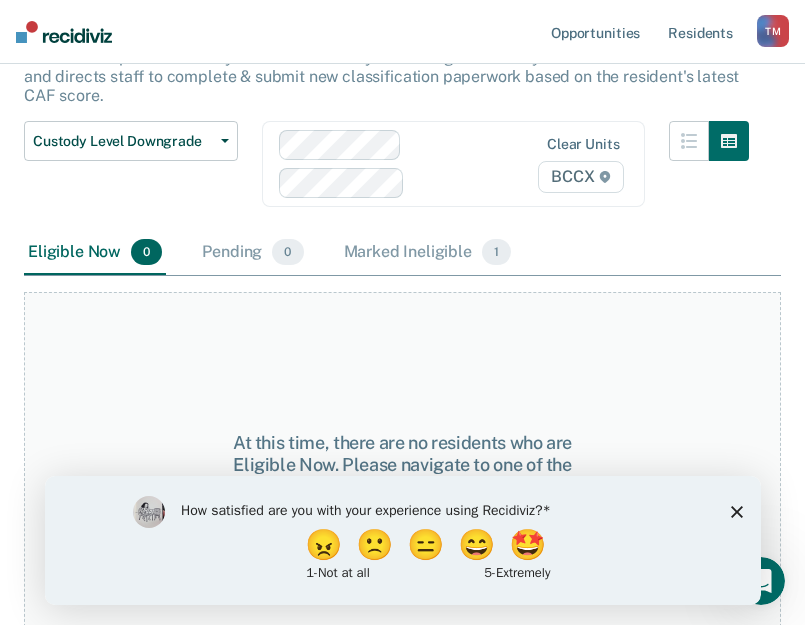 scroll, scrollTop: 154, scrollLeft: 0, axis: vertical 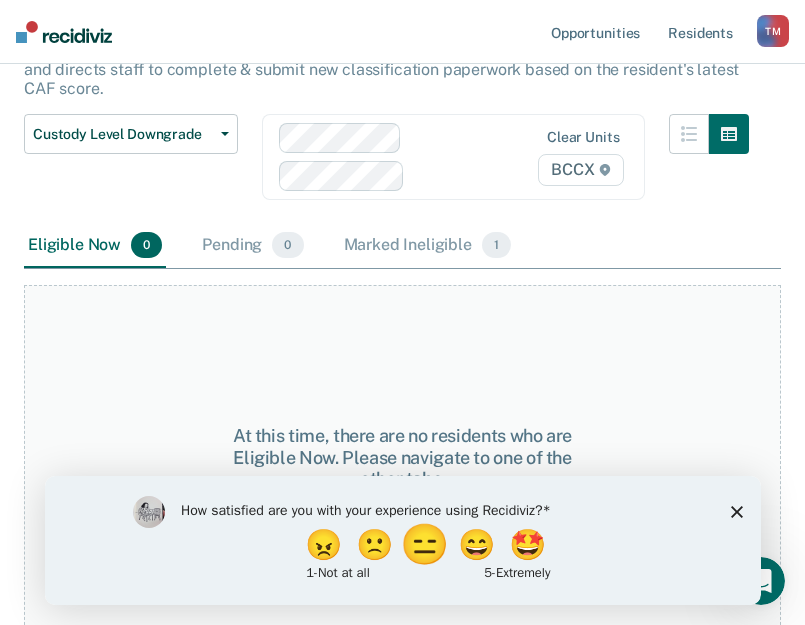 click on "😑" at bounding box center (426, 544) 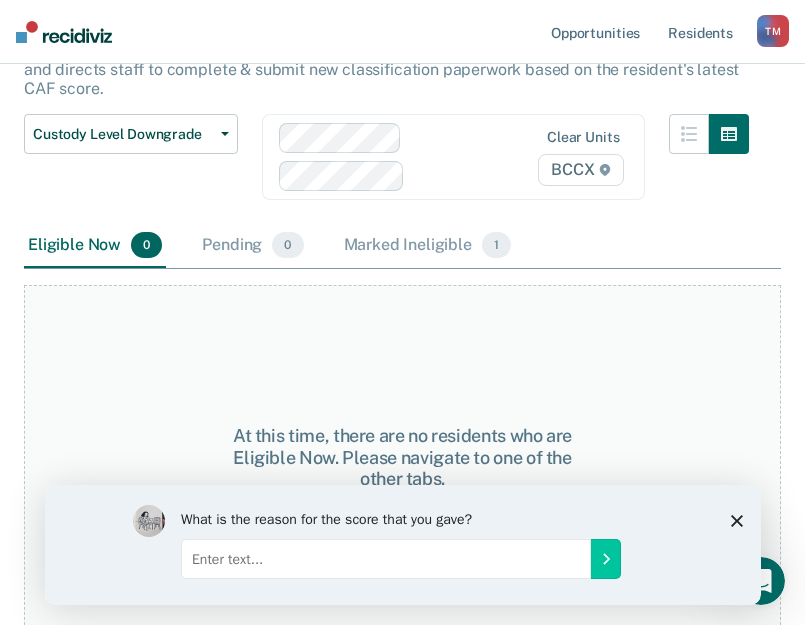 drag, startPoint x: 734, startPoint y: 522, endPoint x: 777, endPoint y: 998, distance: 477.9383 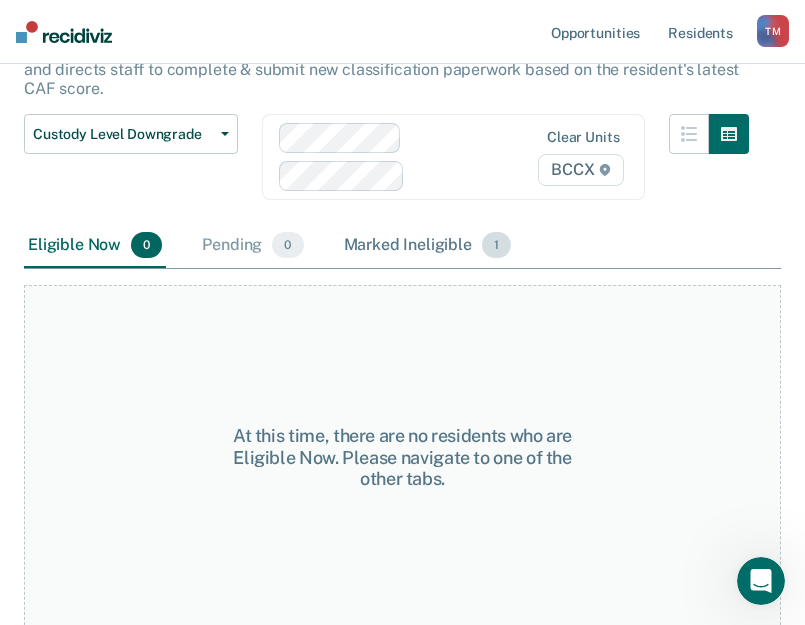 click on "Marked Ineligible 1" at bounding box center [428, 246] 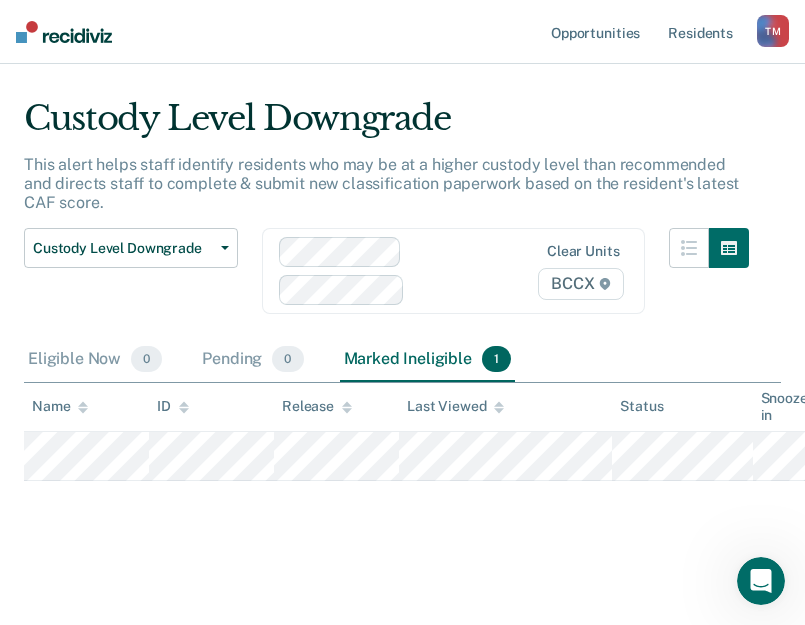 scroll, scrollTop: 37, scrollLeft: 0, axis: vertical 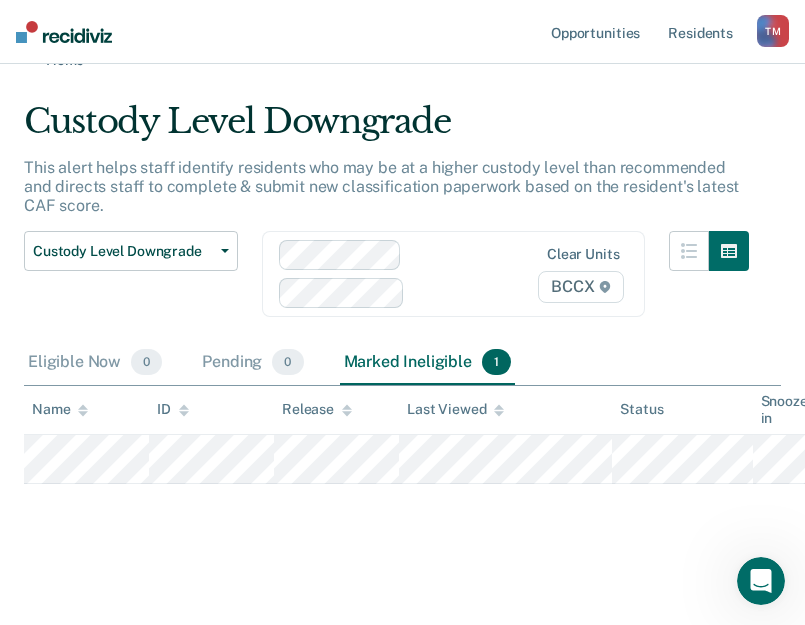 click at bounding box center (401, 274) 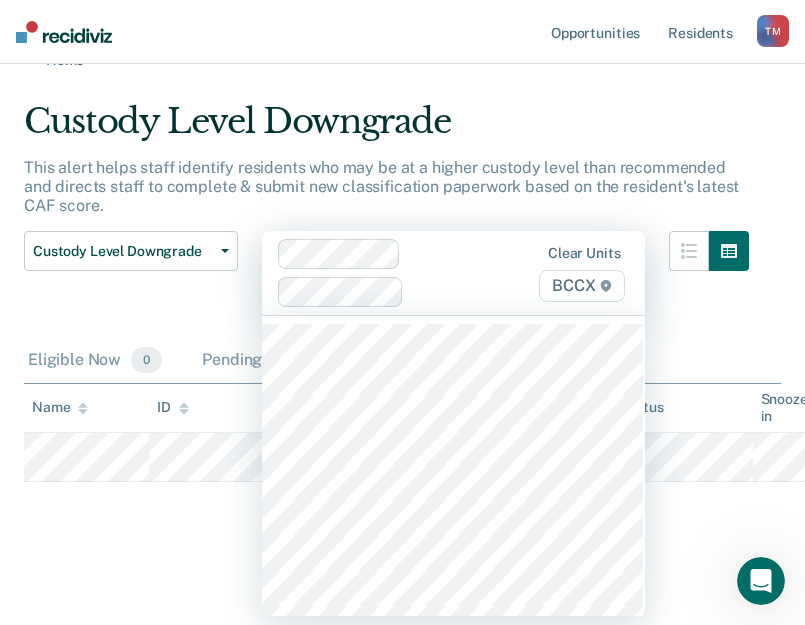 scroll, scrollTop: 35, scrollLeft: 0, axis: vertical 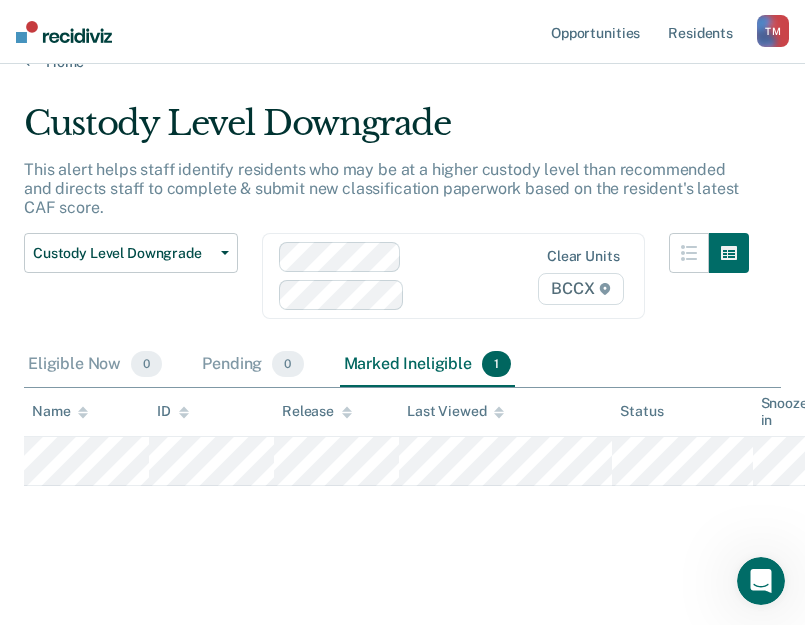 click on "Custody Level Downgrade Custody Level Downgrade Annual Reclassification Initial Classification" at bounding box center (131, 288) 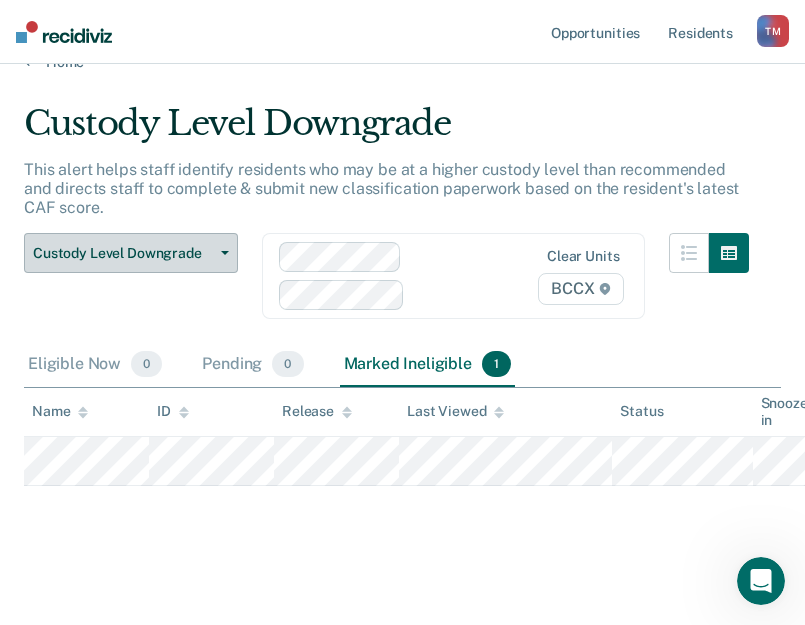 scroll, scrollTop: 0, scrollLeft: 0, axis: both 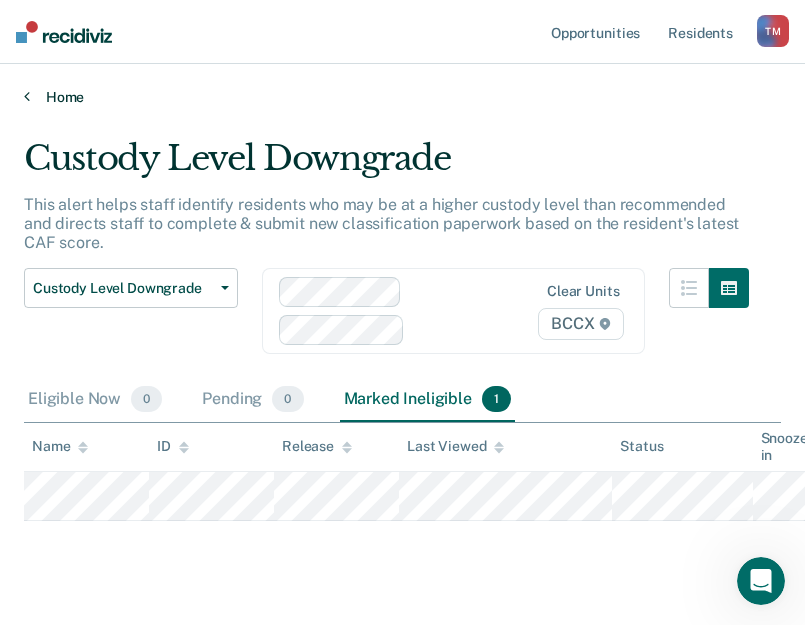 click on "Home" at bounding box center (402, 97) 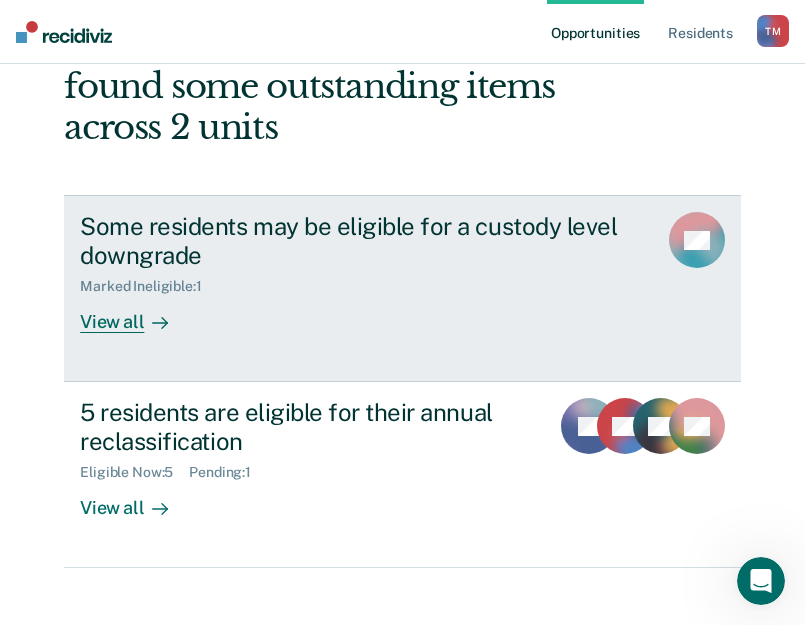 scroll, scrollTop: 168, scrollLeft: 0, axis: vertical 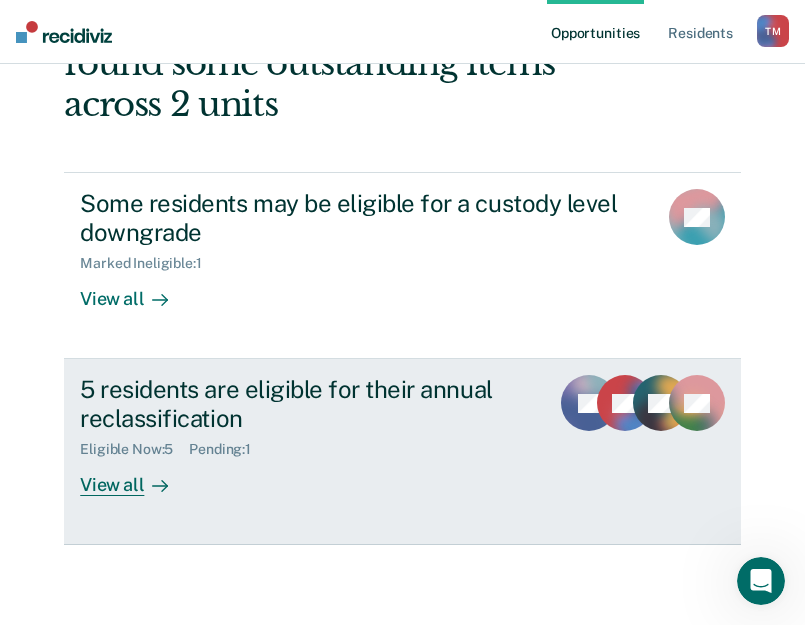 click 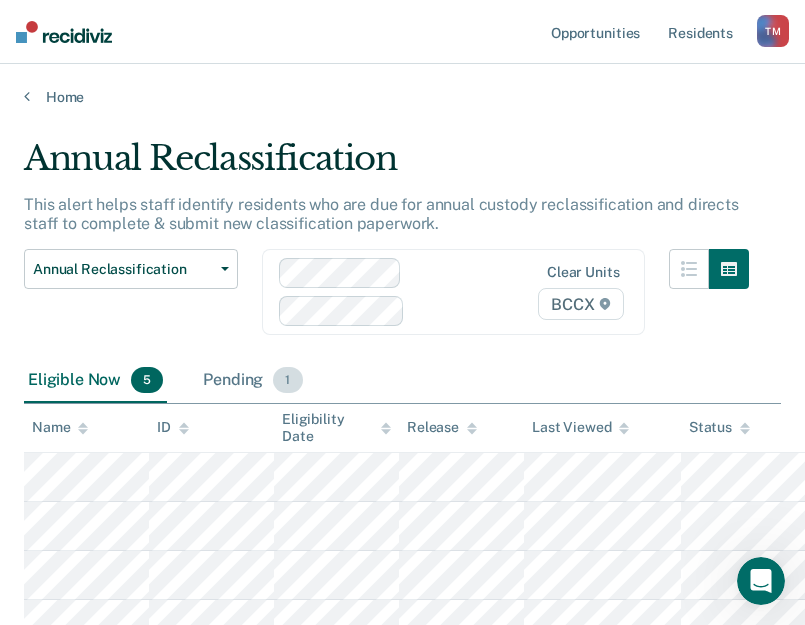 scroll, scrollTop: 200, scrollLeft: 0, axis: vertical 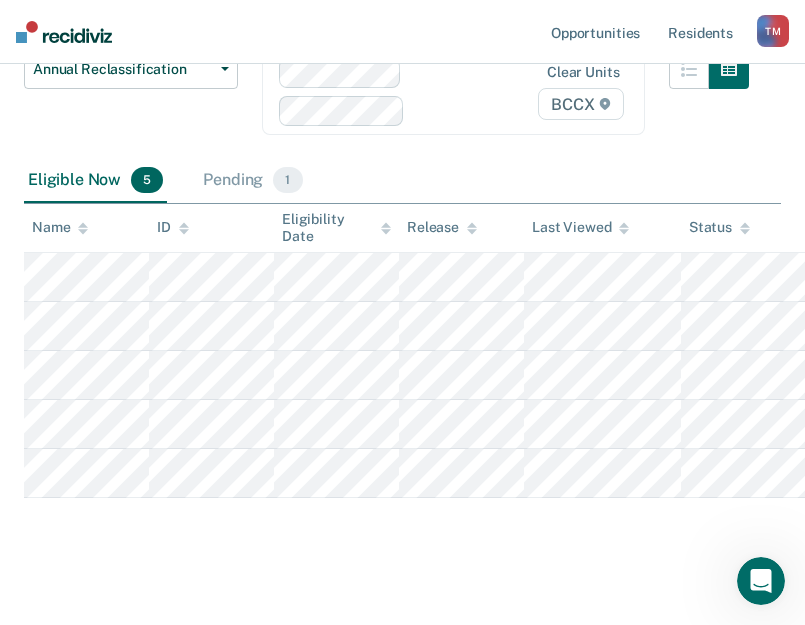 click on "Eligible Now 5 Pending 1" at bounding box center [402, 181] 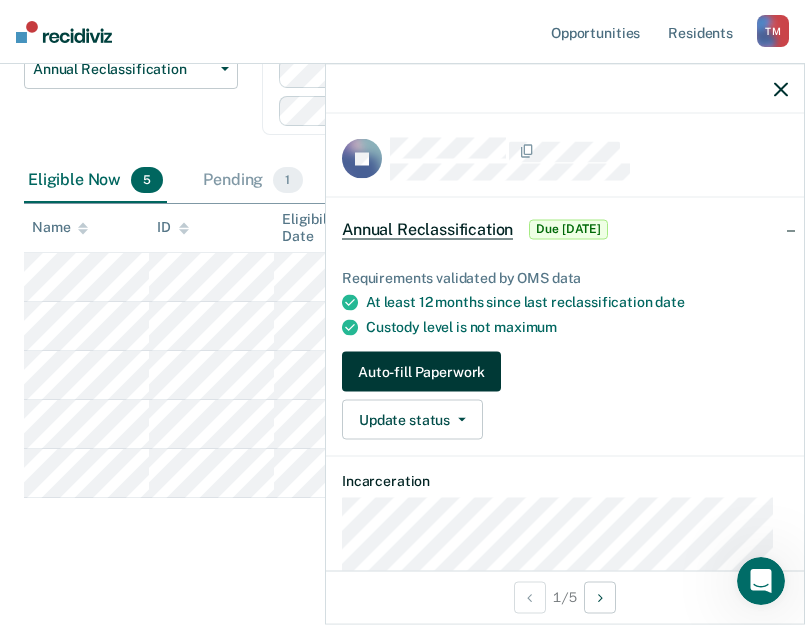 click on "Auto-fill Paperwork" at bounding box center (421, 372) 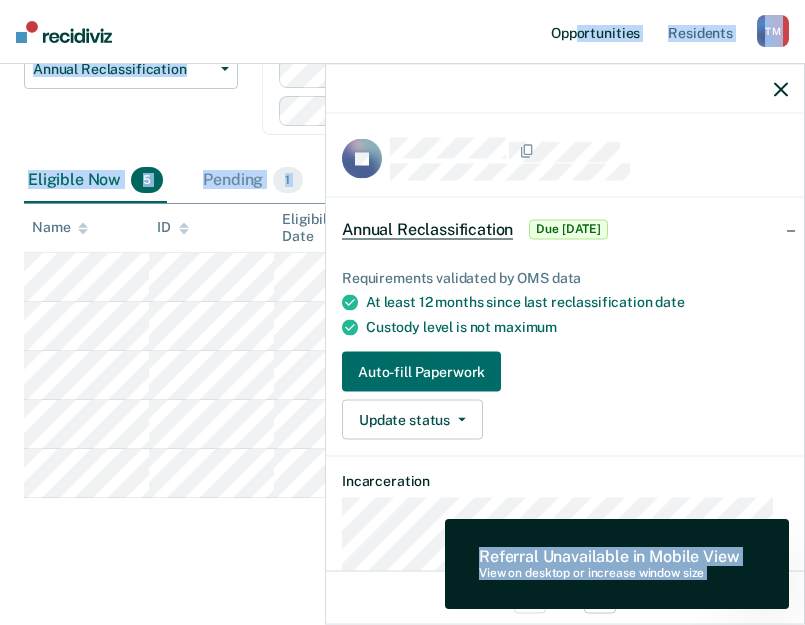 drag, startPoint x: 588, startPoint y: 91, endPoint x: 579, endPoint y: 53, distance: 39.051247 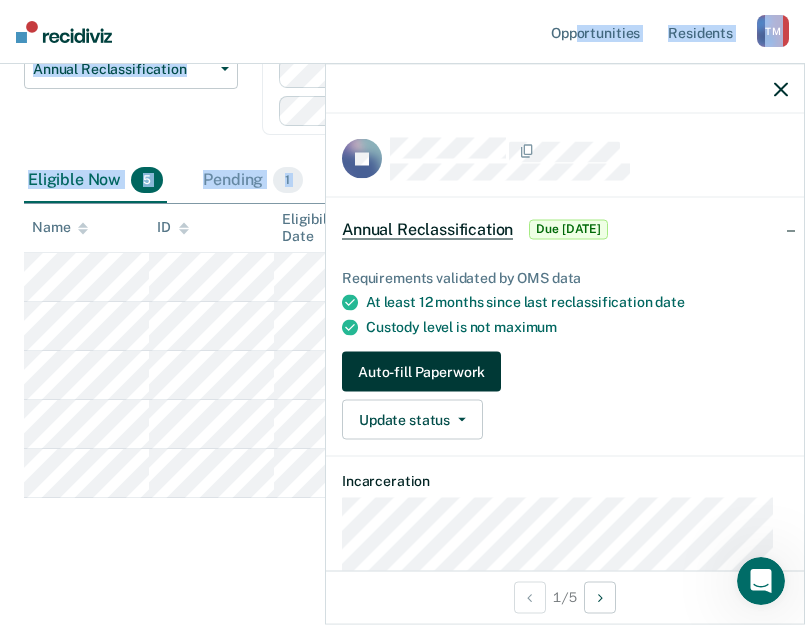 click on "Auto-fill Paperwork" at bounding box center (421, 372) 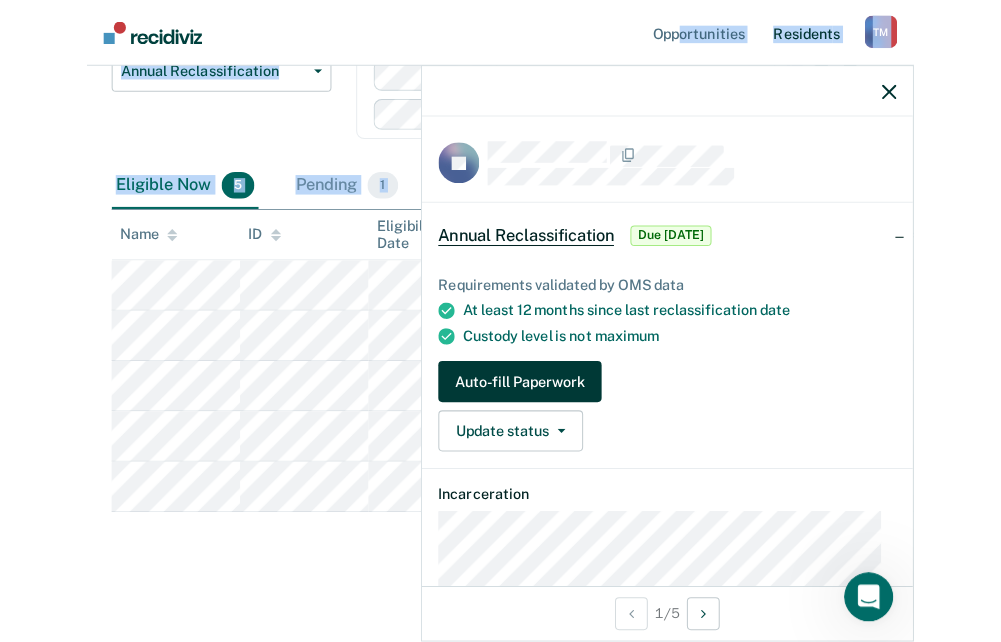 scroll, scrollTop: 188, scrollLeft: 0, axis: vertical 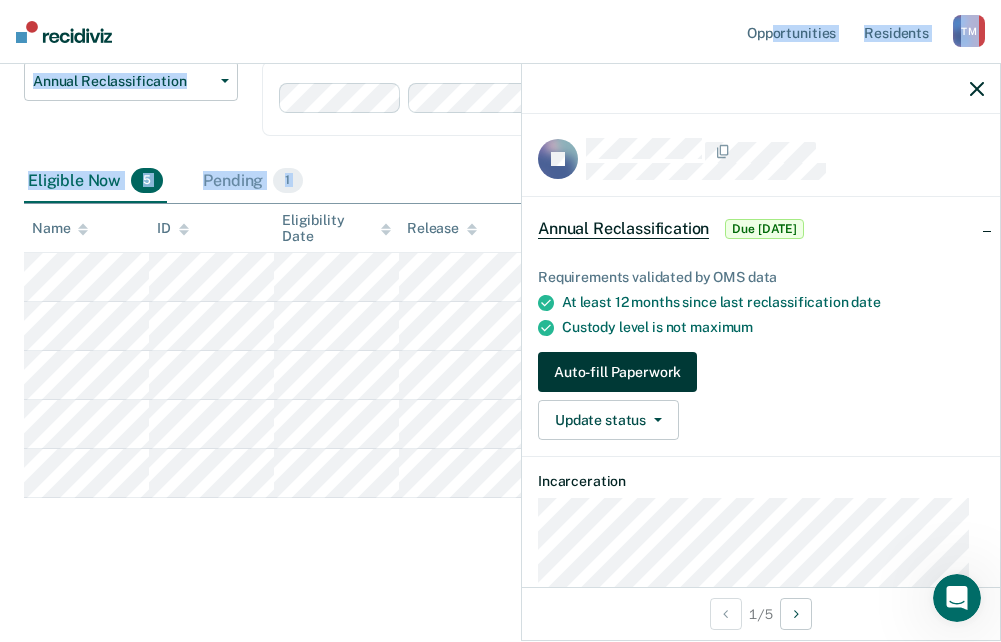 click on "Auto-fill Paperwork" at bounding box center [617, 372] 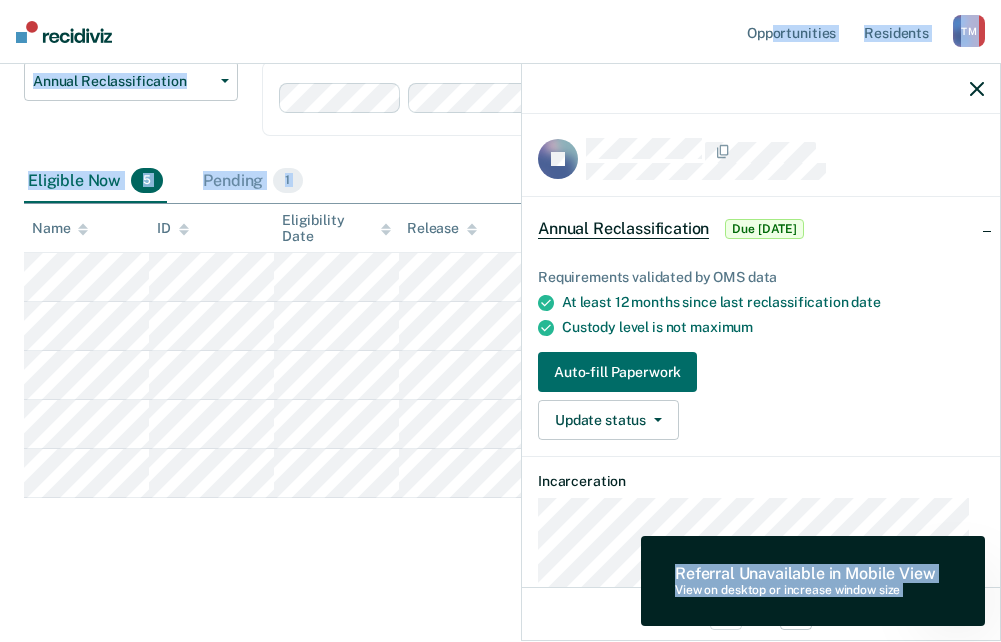 click on "Looks like you’re using Internet Explorer 11. For faster loading and a better experience, use Microsoft Edge, Google Chrome, or Firefox. × Opportunities Resident s [PERSON_NAME] Profile How it works Log Out Home Annual Reclassification   This alert helps staff identify residents who are due for annual custody reclassification and directs staff to complete & submit new classification paperwork. Annual Reclassification Custody Level Downgrade Annual Reclassification Initial Classification Clear   units BCCX   Eligible Now 5 Pending 1
To pick up a draggable item, press the space bar.
While dragging, use the arrow keys to move the item.
Press space again to drop the item in its new position, or press escape to cancel.
Name ID Eligibility Date Release Last Viewed Status Referral Unavailable in Mobile View View on desktop or increase window size
JC   Annual Reclassification Due [DATE] Requirements validated by OMS data   date Custody level is not   maximum 1  /" at bounding box center (500, 133) 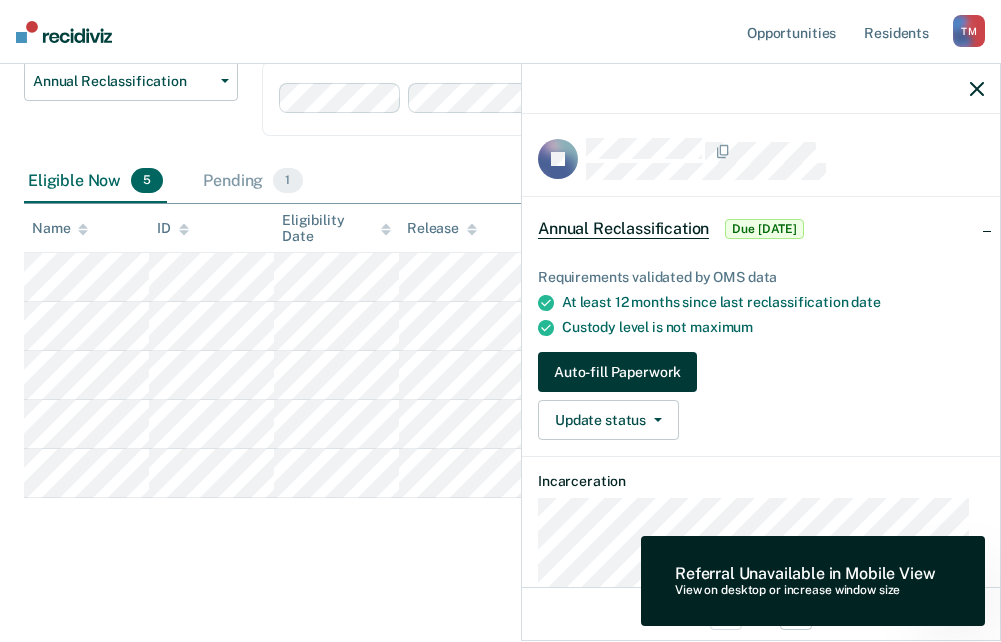 click on "Auto-fill Paperwork" at bounding box center (617, 372) 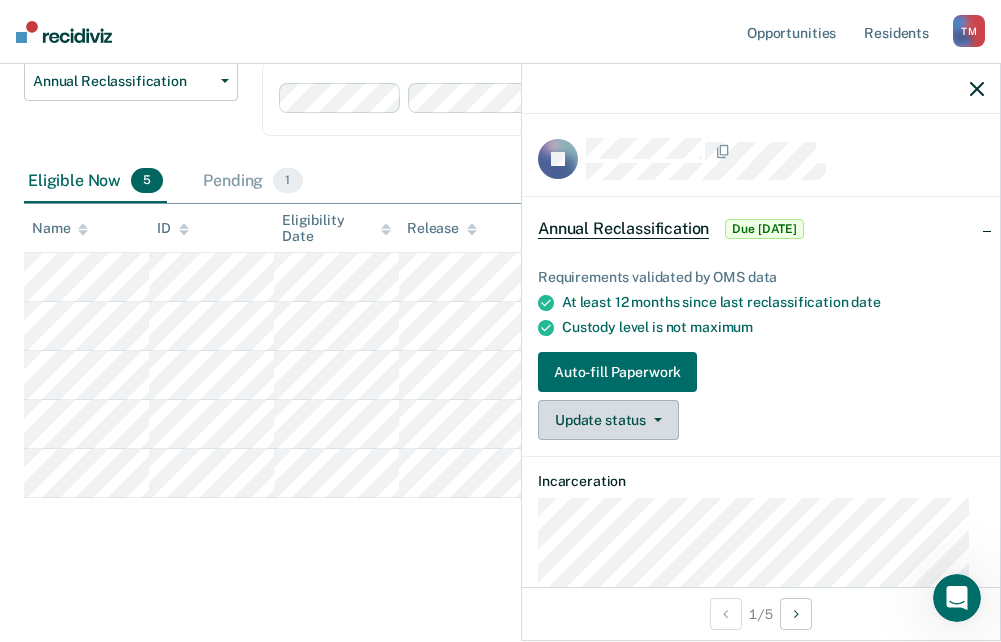 click on "Update status" at bounding box center (608, 420) 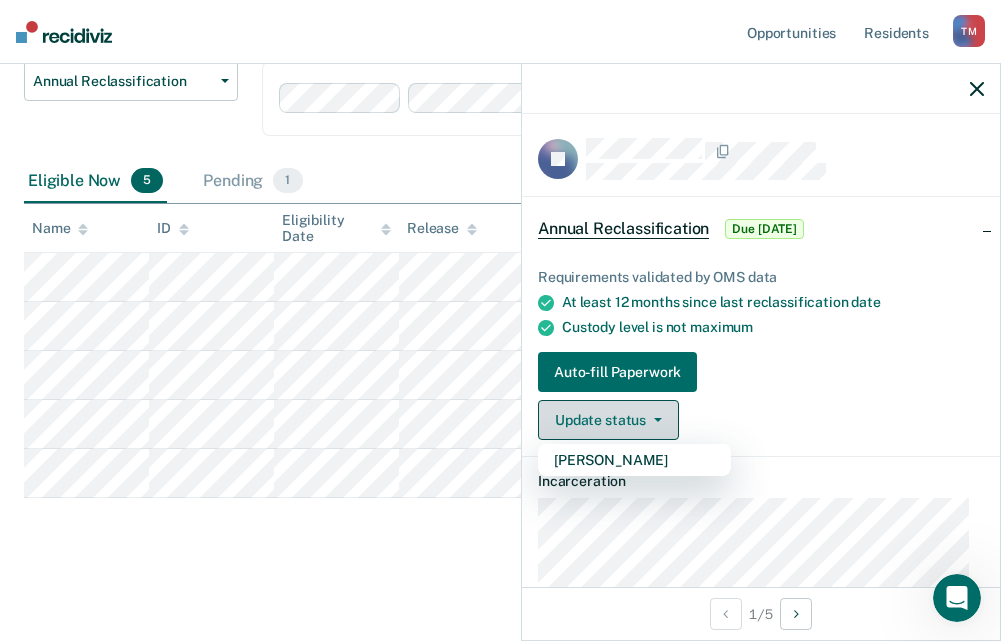 click on "Update status" at bounding box center [608, 420] 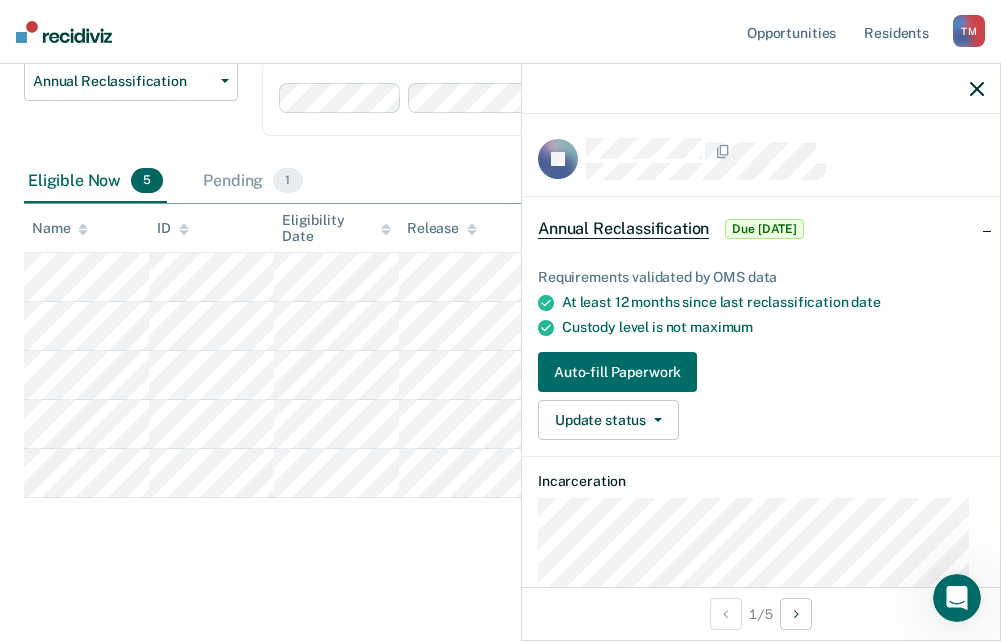 click on "Auto-fill Paperwork Update status [PERSON_NAME]" at bounding box center [761, 396] 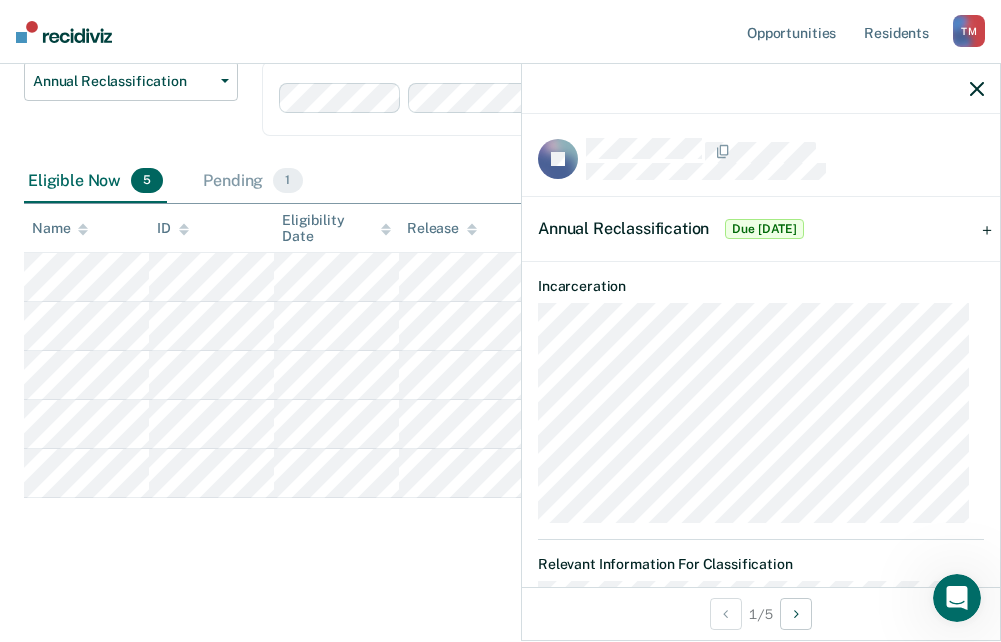click on "Annual Reclassification" at bounding box center [623, 228] 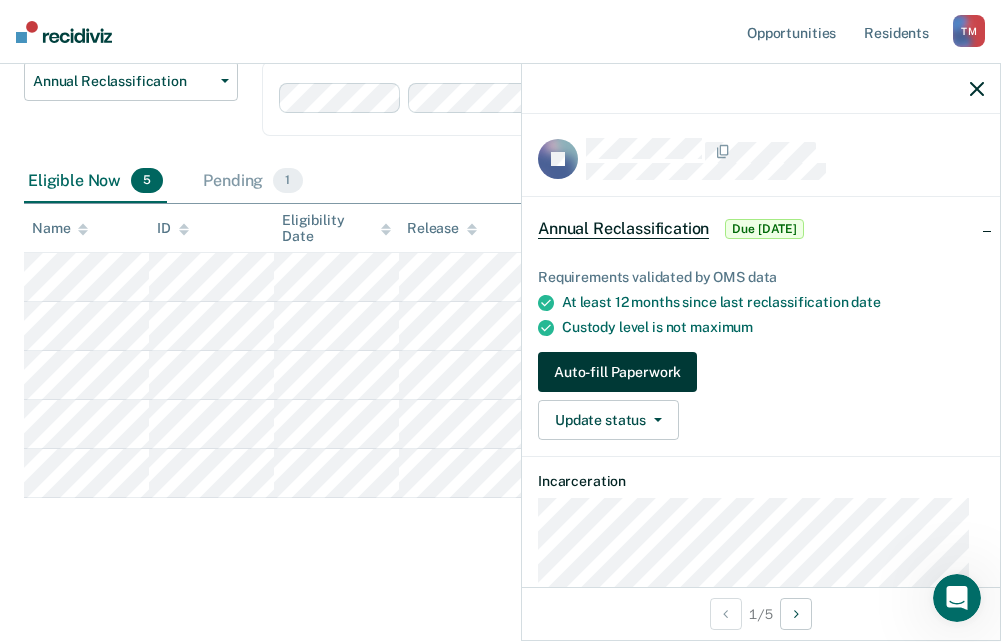 click on "Auto-fill Paperwork" at bounding box center (617, 372) 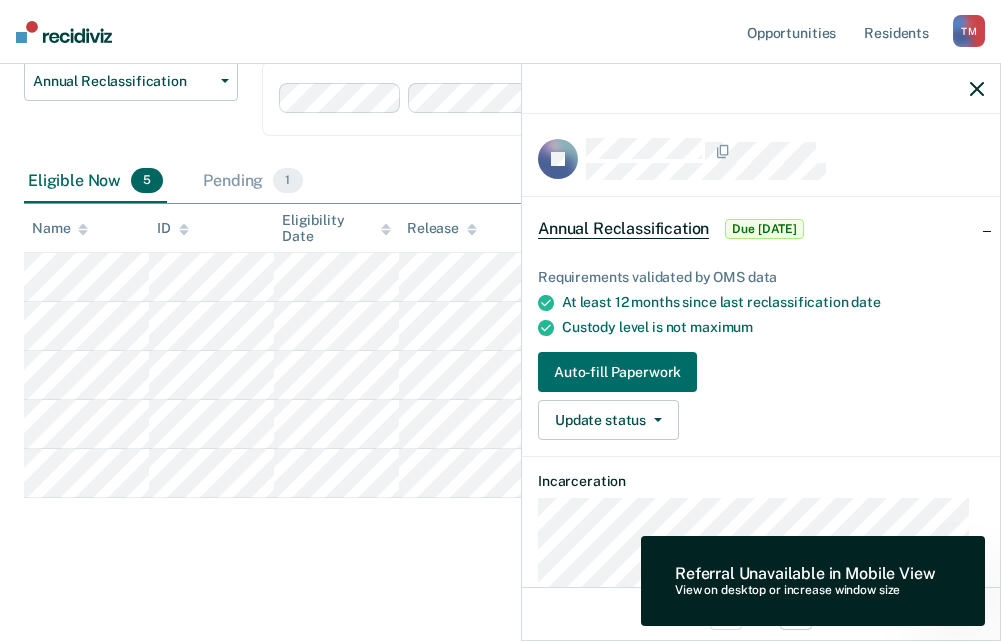 click on "View on desktop or increase window size" at bounding box center [805, 591] 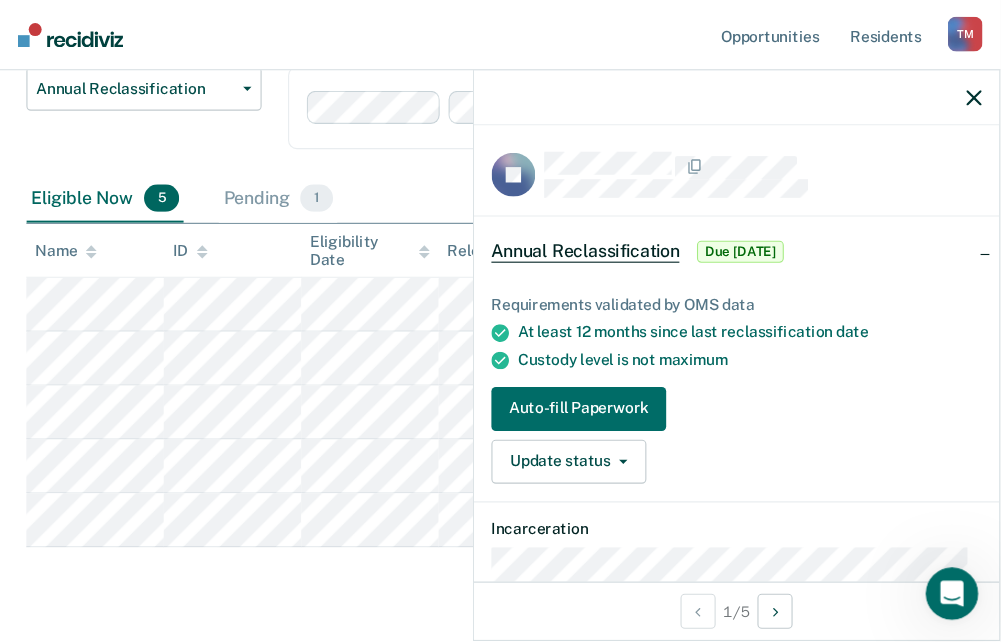 scroll, scrollTop: 188, scrollLeft: 0, axis: vertical 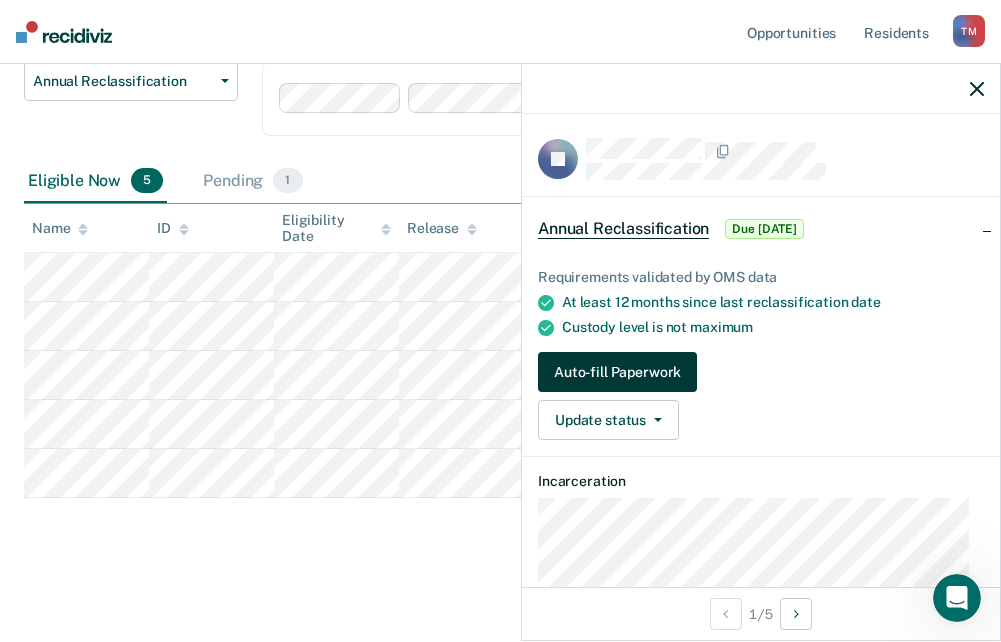 click on "Auto-fill Paperwork" at bounding box center [617, 372] 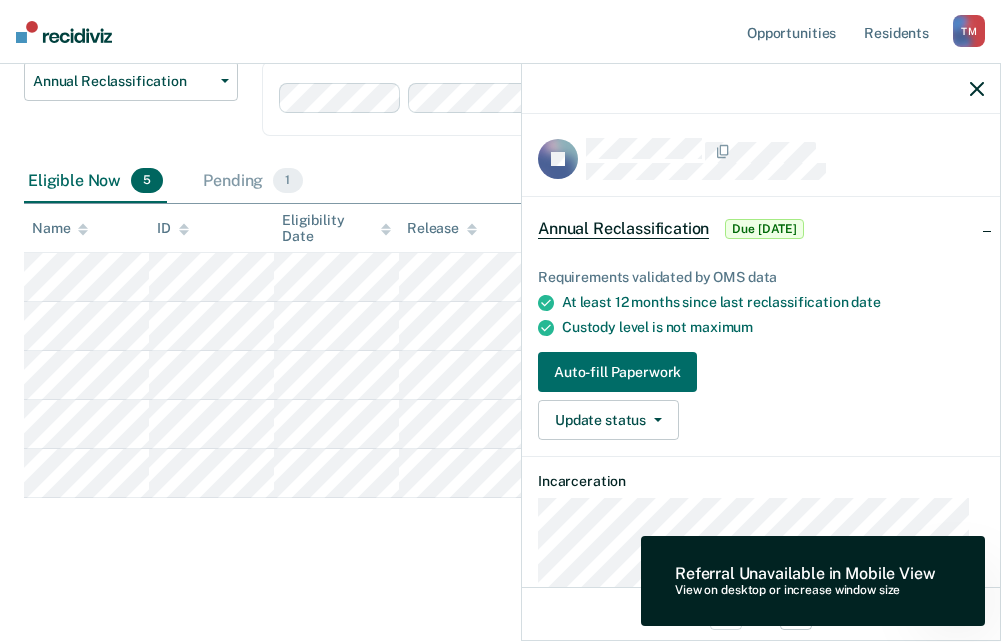drag, startPoint x: 834, startPoint y: 591, endPoint x: 443, endPoint y: 571, distance: 391.51117 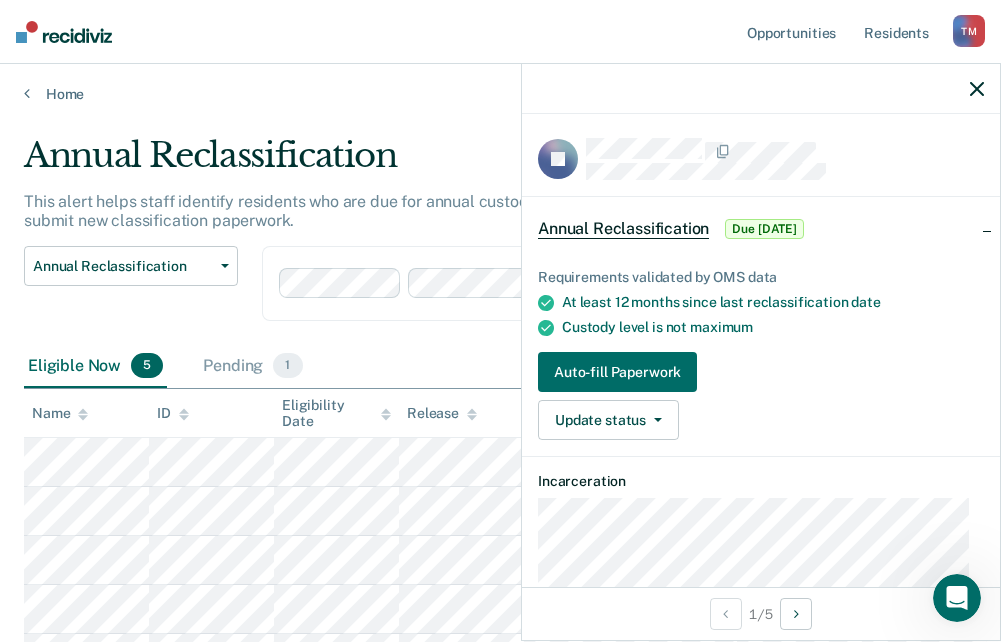 scroll, scrollTop: 0, scrollLeft: 0, axis: both 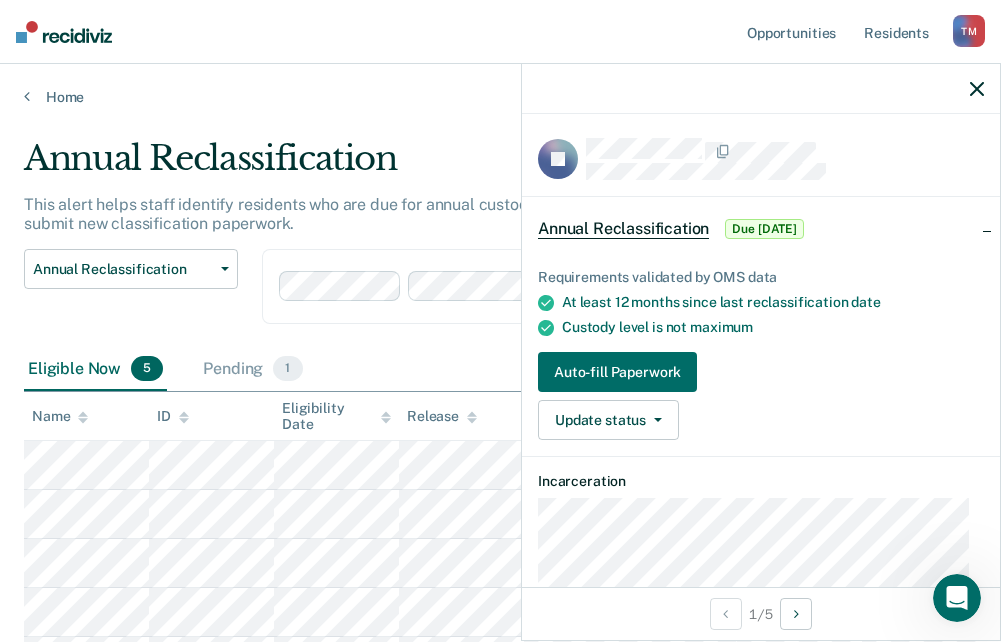 click on "T M" at bounding box center [969, 31] 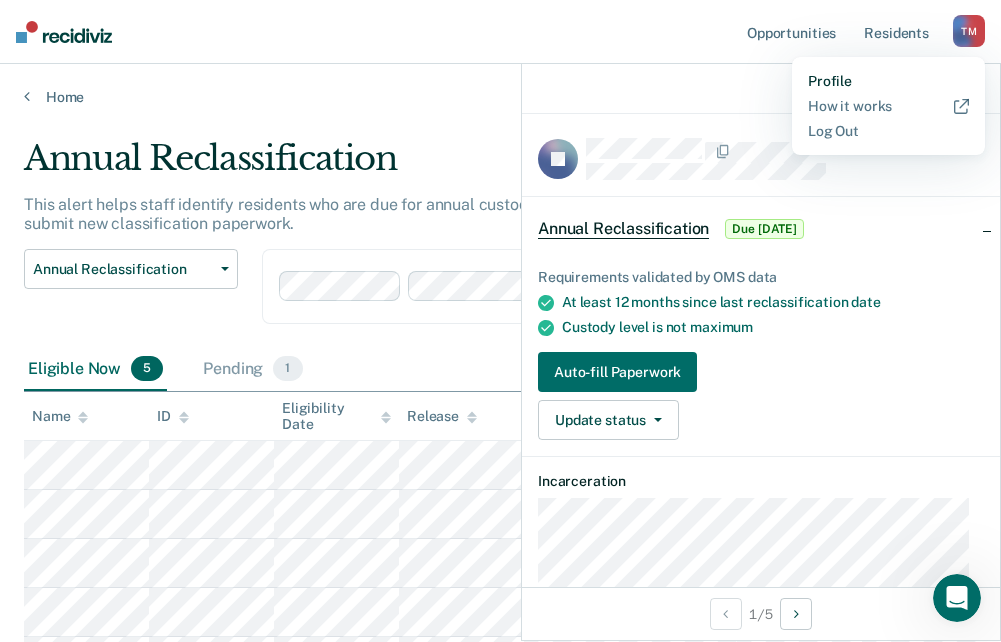 click on "Profile" at bounding box center [888, 81] 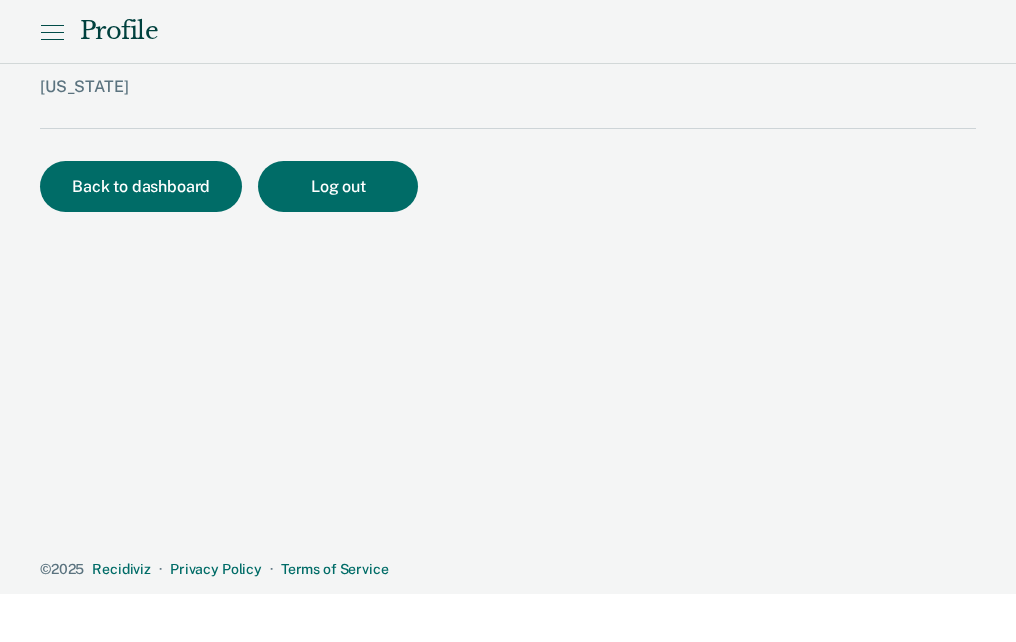 click on "[PERSON_NAME][EMAIL_ADDRESS][PERSON_NAME][DOMAIN_NAME] [US_STATE] Back to dashboard Log out ©  2025 Recidiviz · Privacy Policy · Terms of Service" at bounding box center (508, 289) 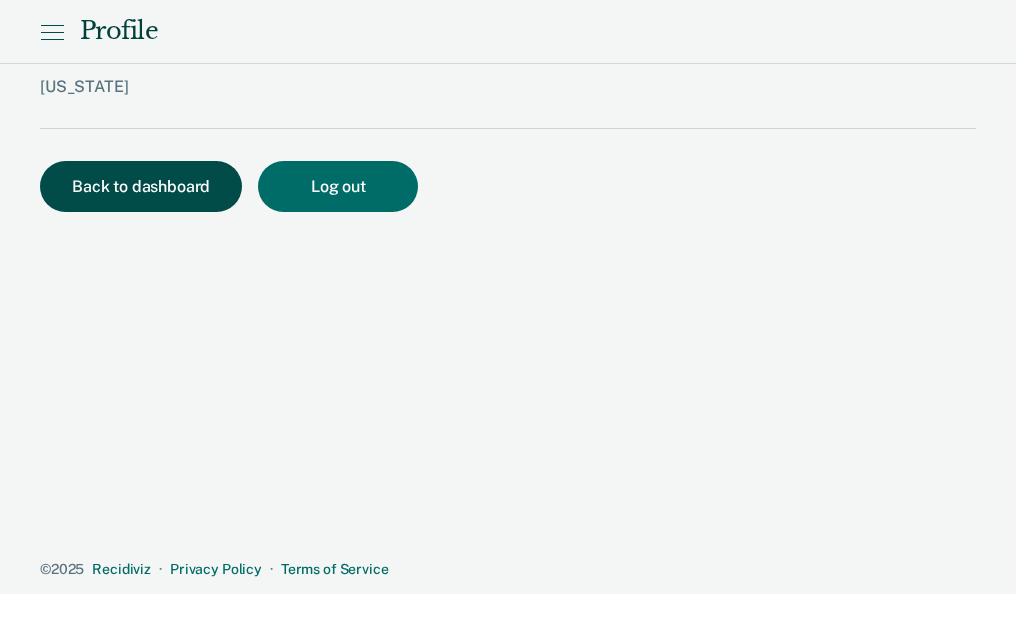 click on "Back to dashboard" at bounding box center [141, 186] 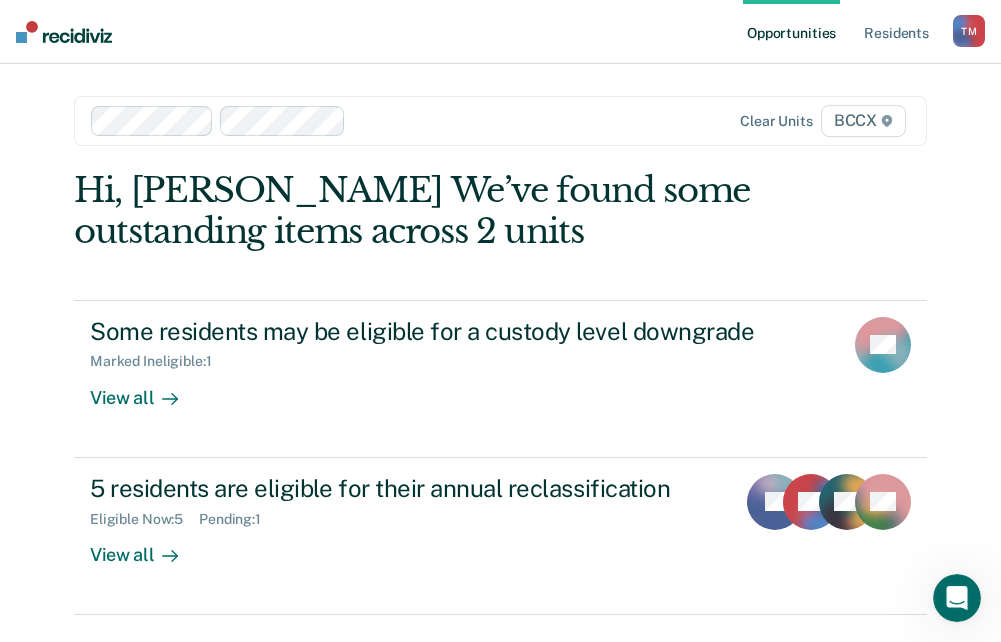 scroll, scrollTop: 0, scrollLeft: 0, axis: both 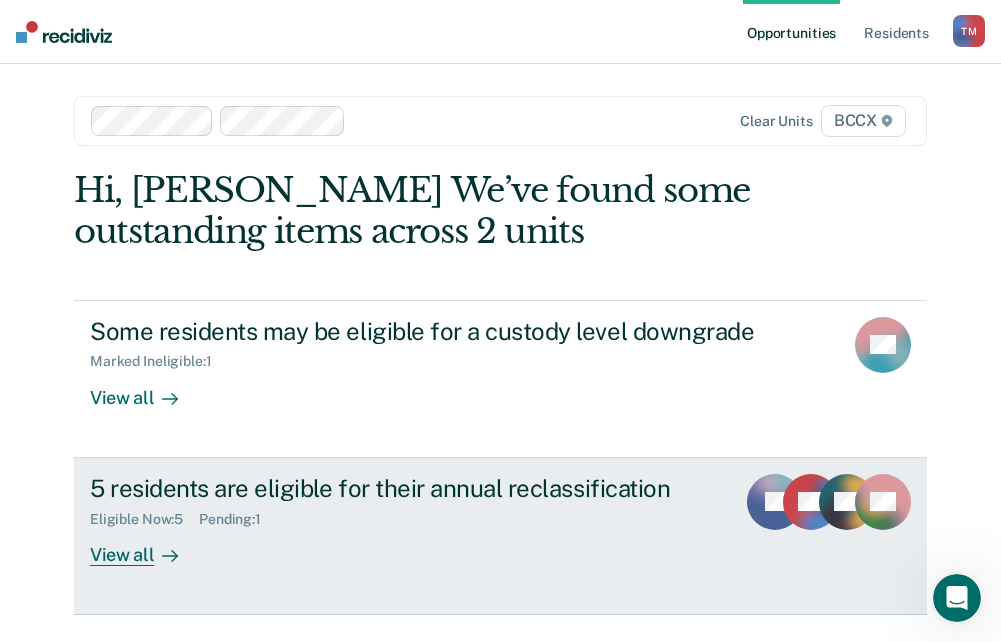 click 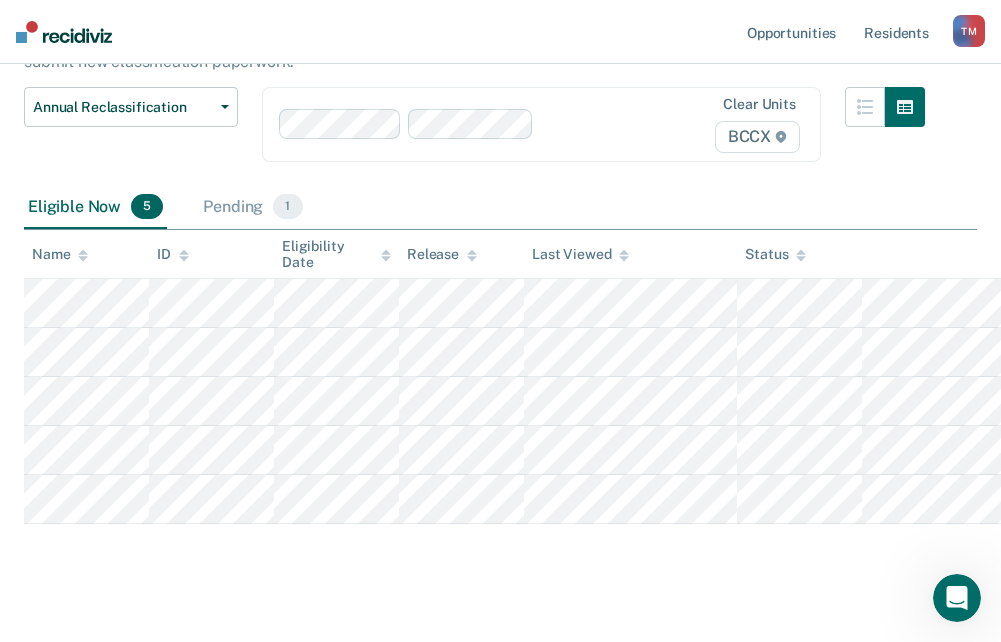 scroll, scrollTop: 188, scrollLeft: 0, axis: vertical 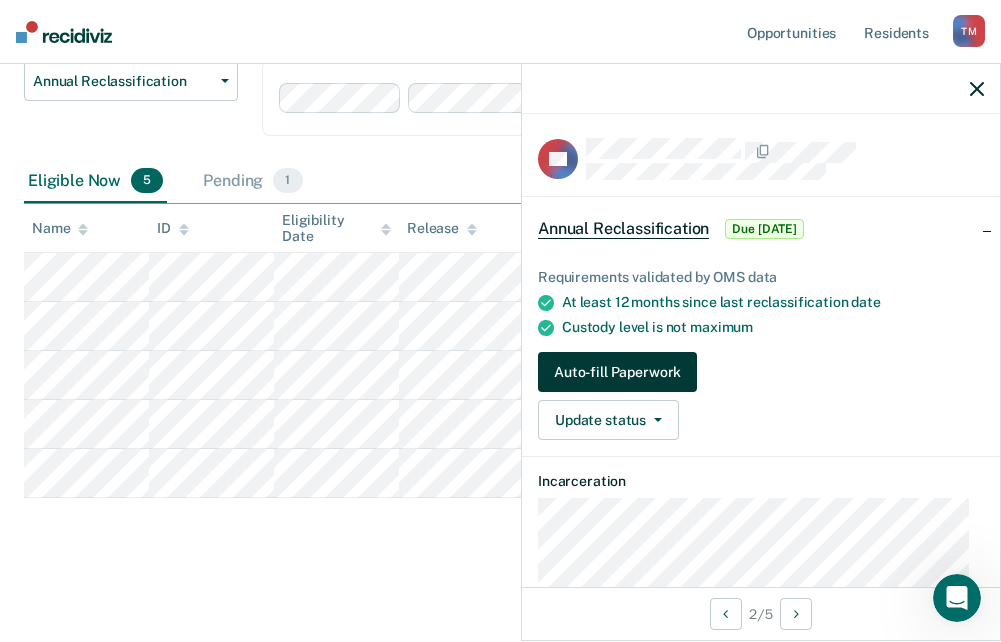 click on "Auto-fill Paperwork" at bounding box center (617, 372) 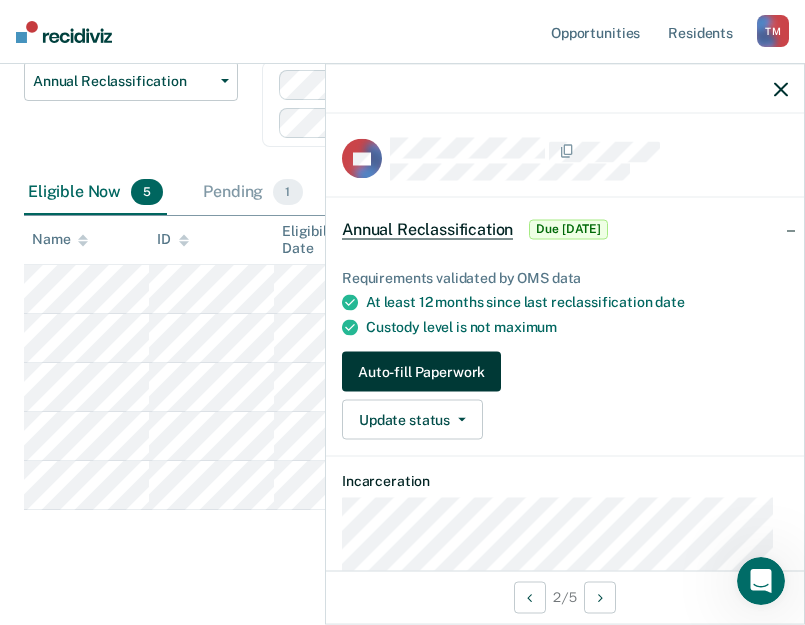 click on "Auto-fill Paperwork" at bounding box center [421, 372] 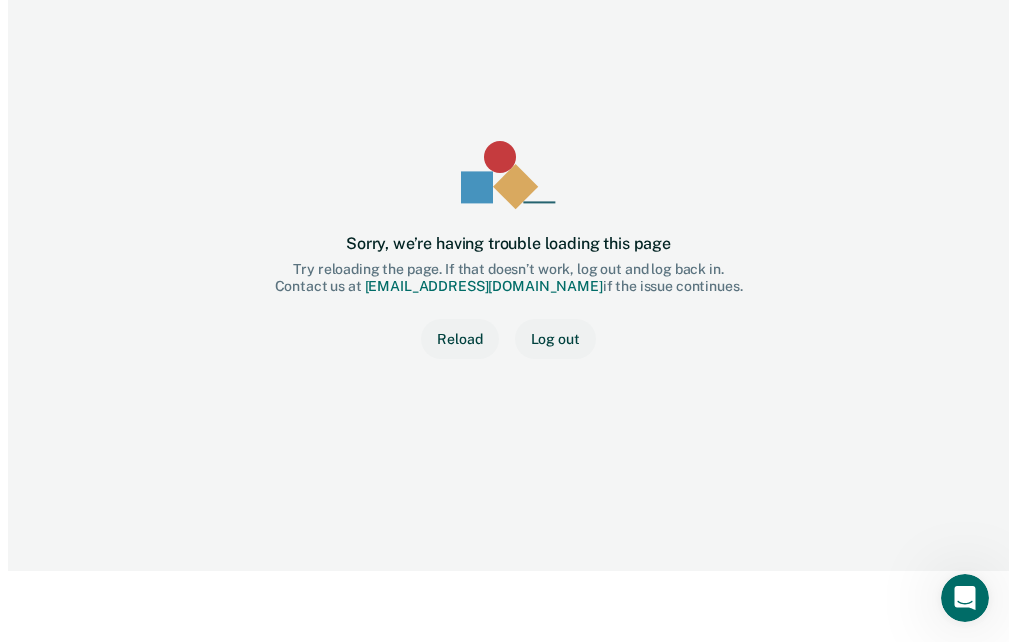 scroll, scrollTop: 0, scrollLeft: 0, axis: both 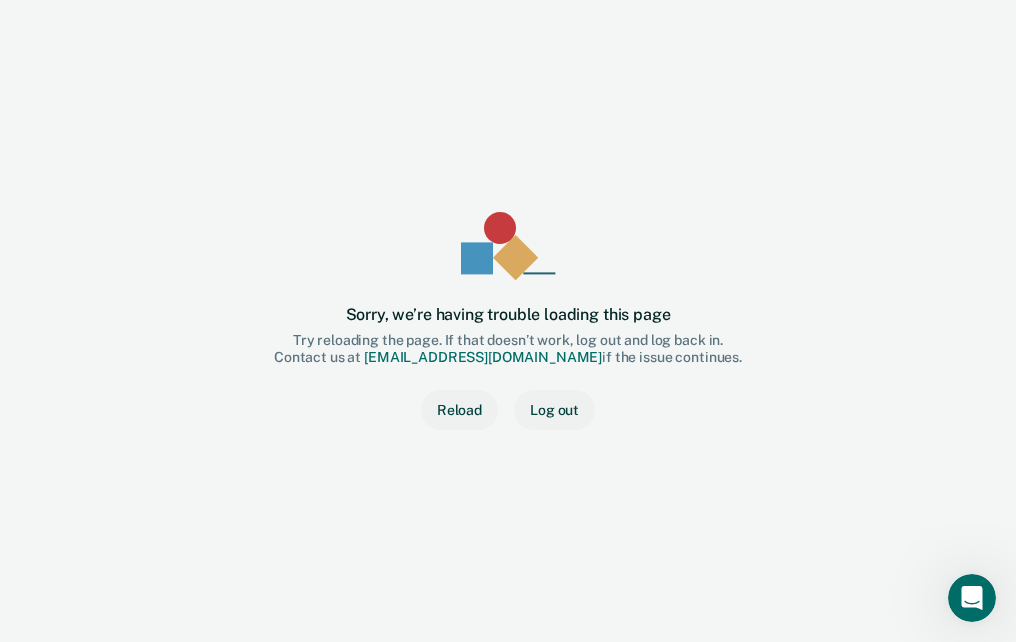 click on "Reload" at bounding box center [459, 410] 